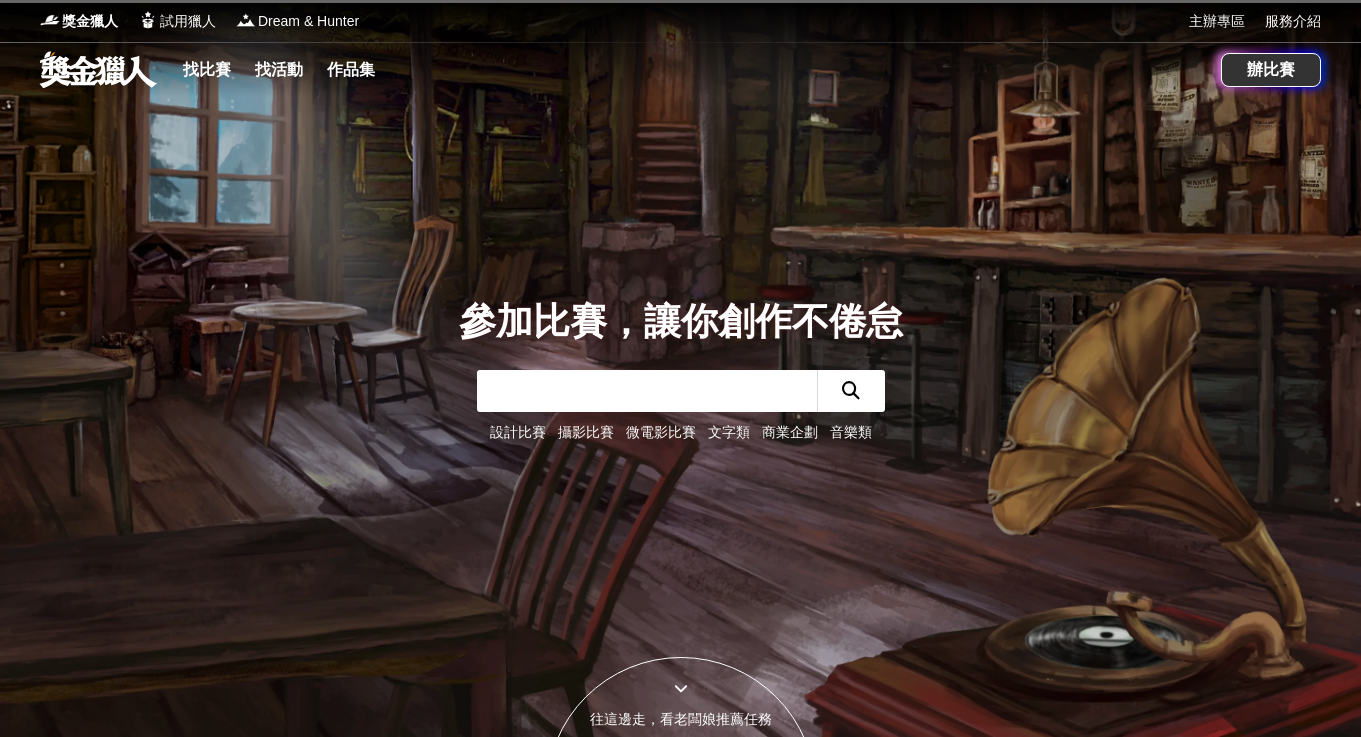 scroll, scrollTop: 0, scrollLeft: 0, axis: both 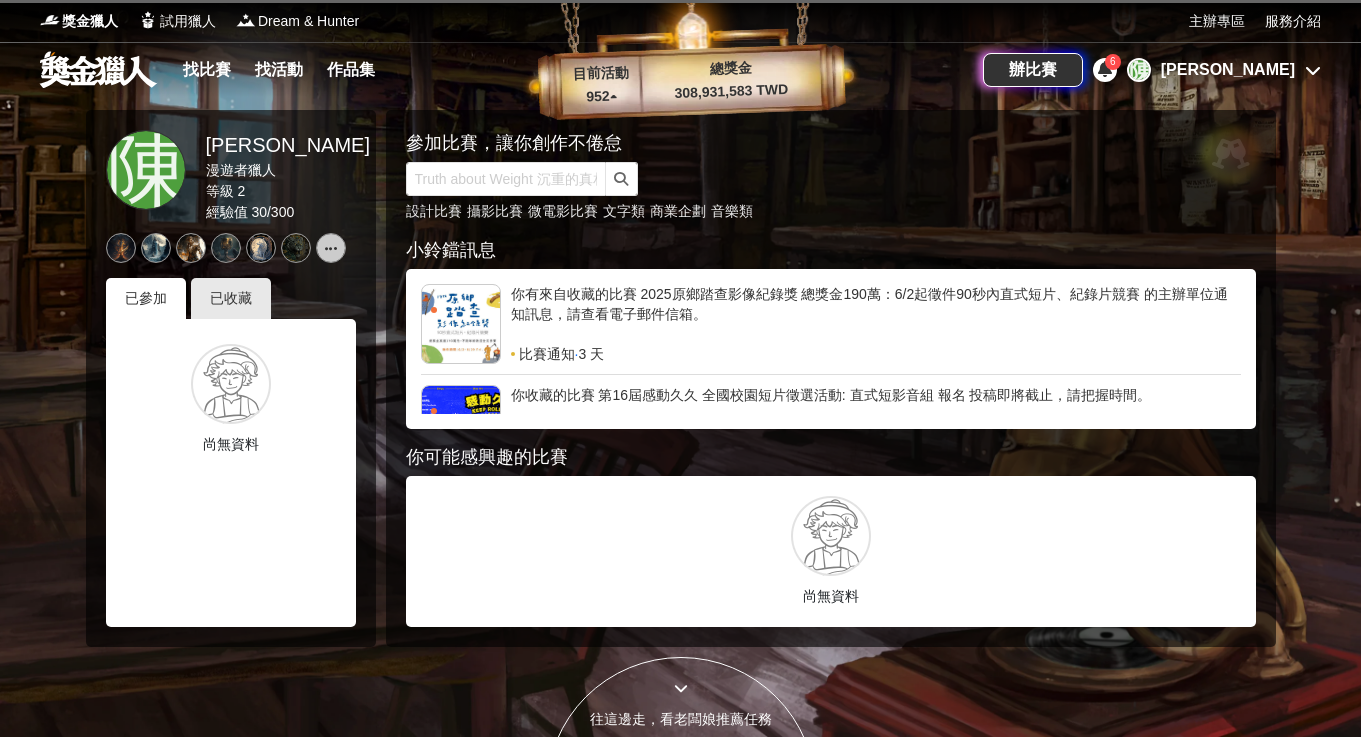 click on "[PERSON_NAME]" at bounding box center (1228, 70) 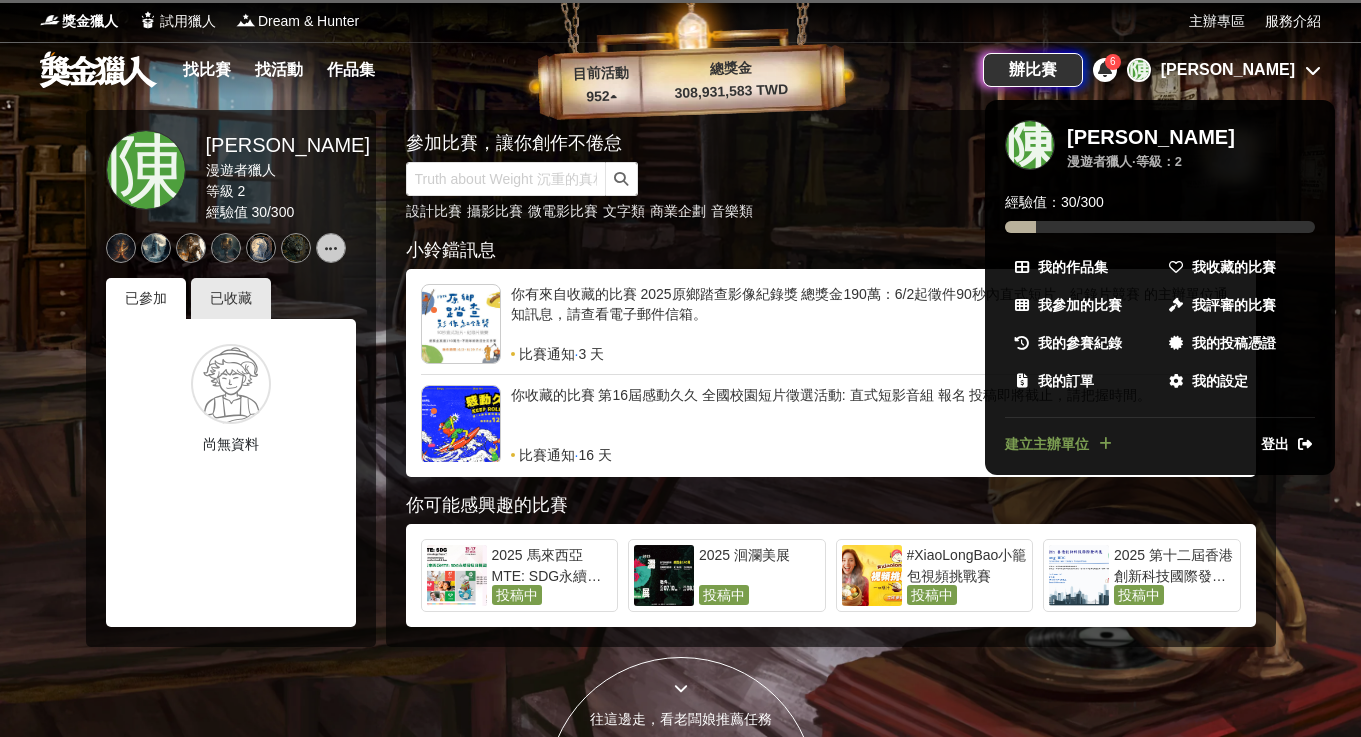 click at bounding box center (680, 368) 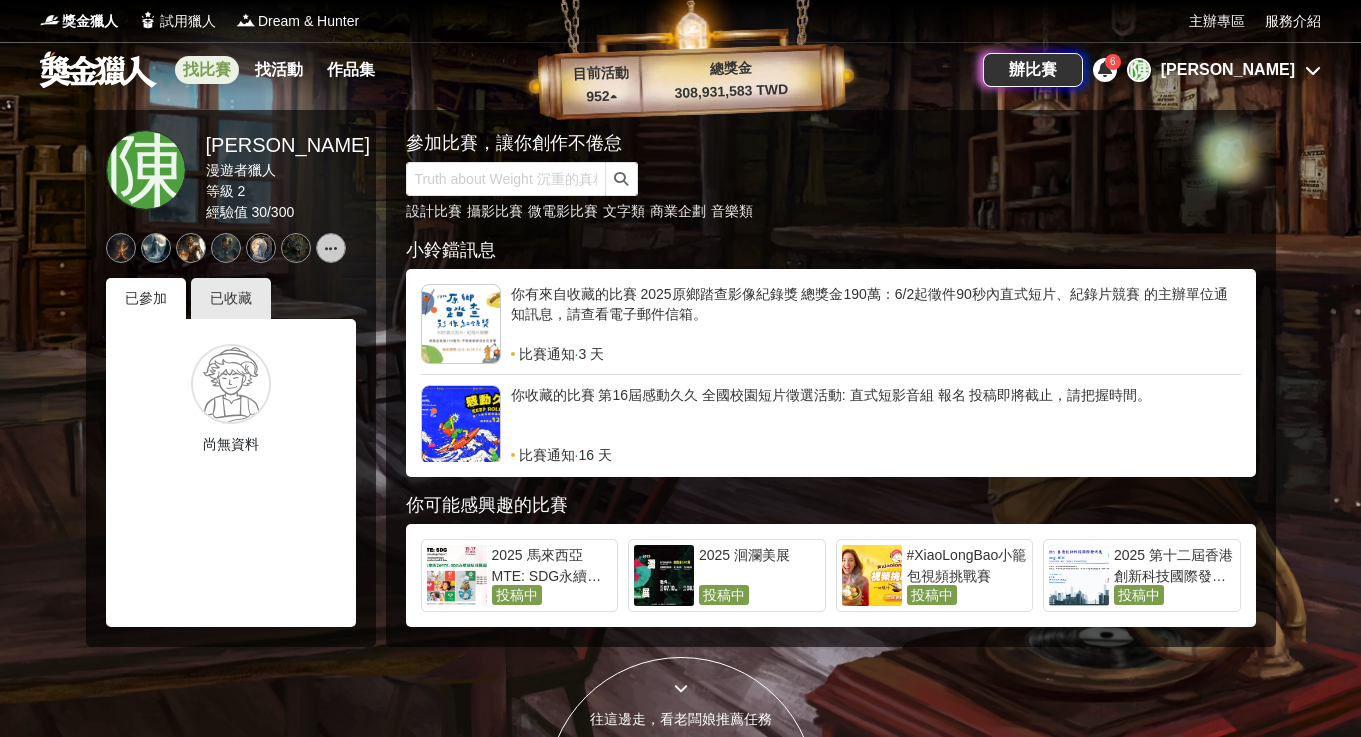 click on "找比賽" at bounding box center (207, 70) 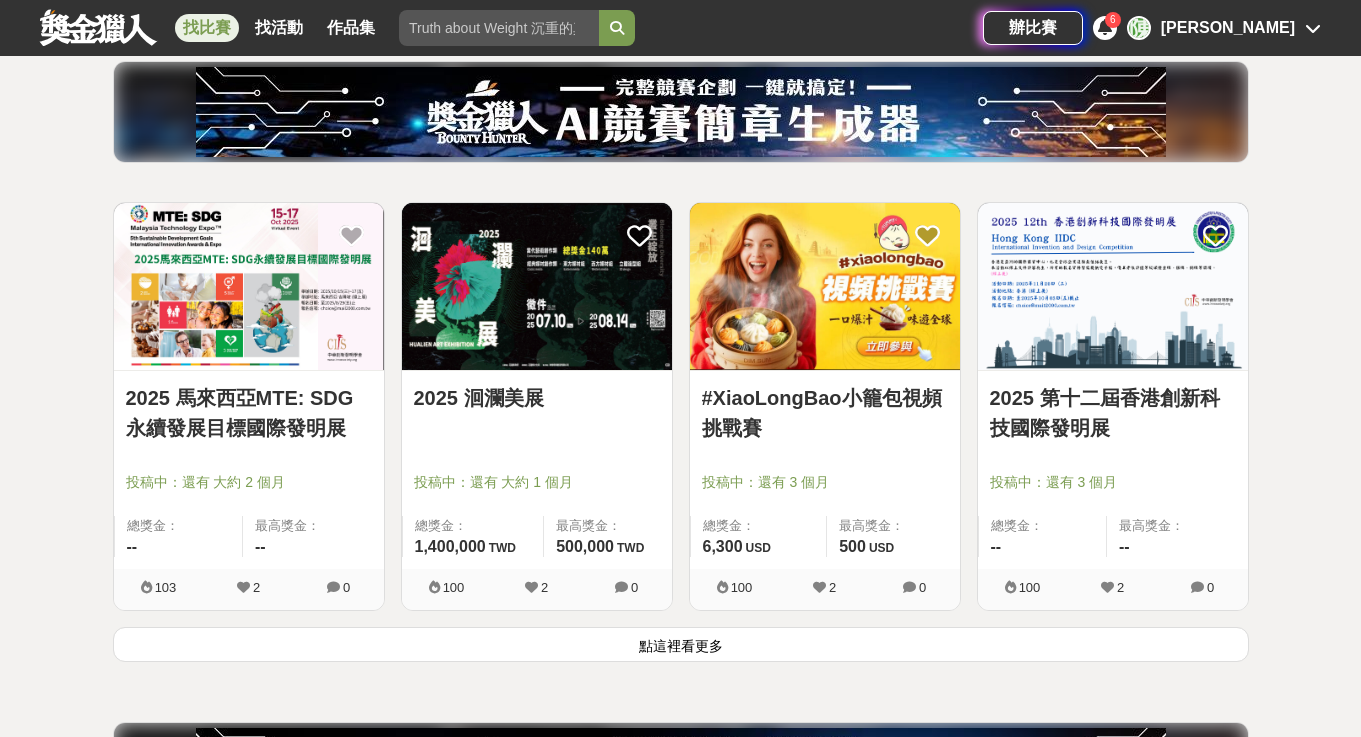 scroll, scrollTop: 232, scrollLeft: 0, axis: vertical 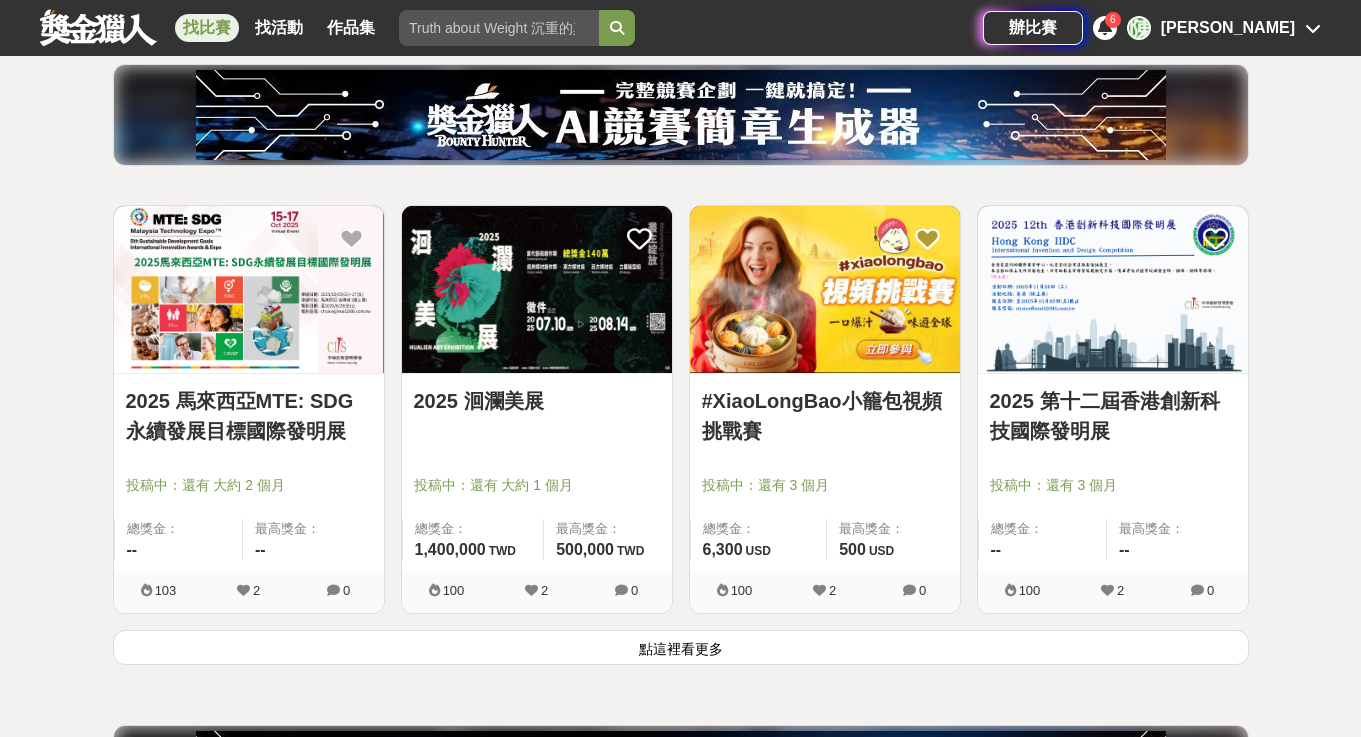 click on "點這裡看更多" at bounding box center (681, 647) 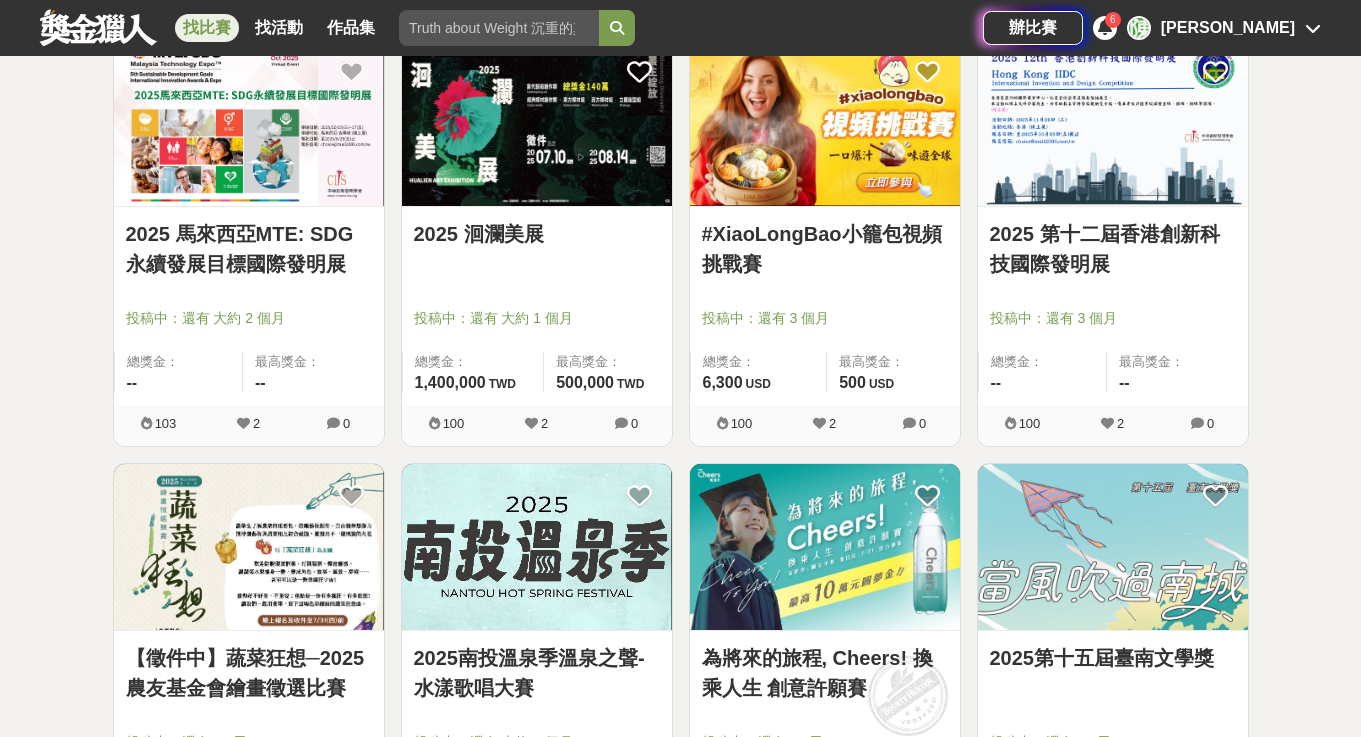 scroll, scrollTop: 383, scrollLeft: 0, axis: vertical 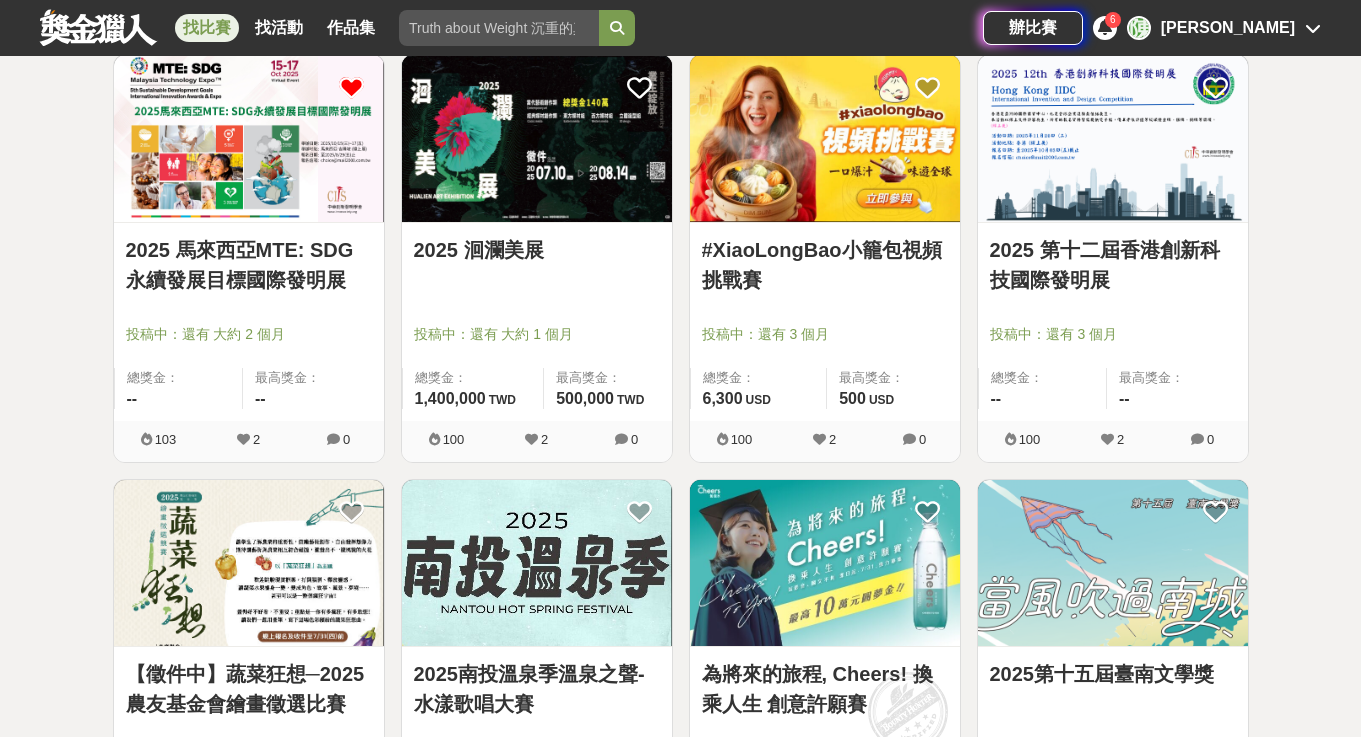 click at bounding box center (351, 87) 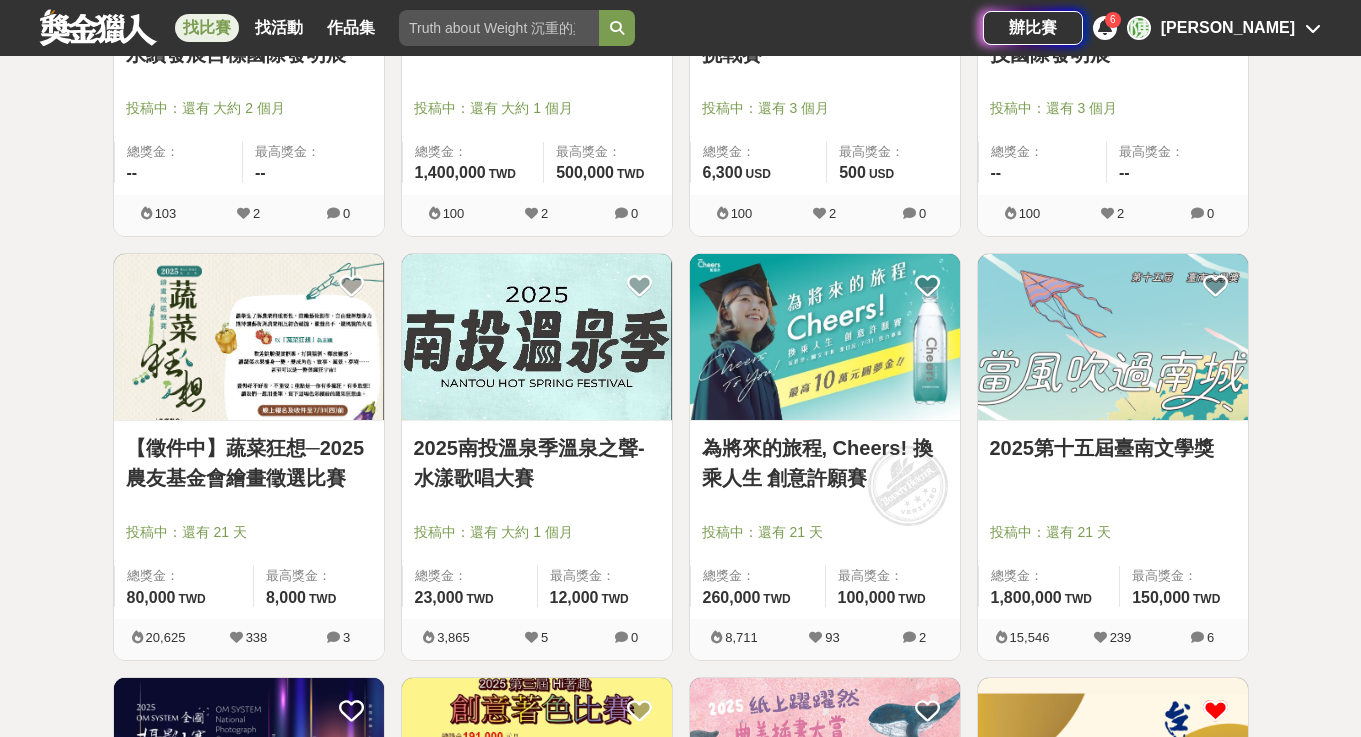 scroll, scrollTop: 610, scrollLeft: 0, axis: vertical 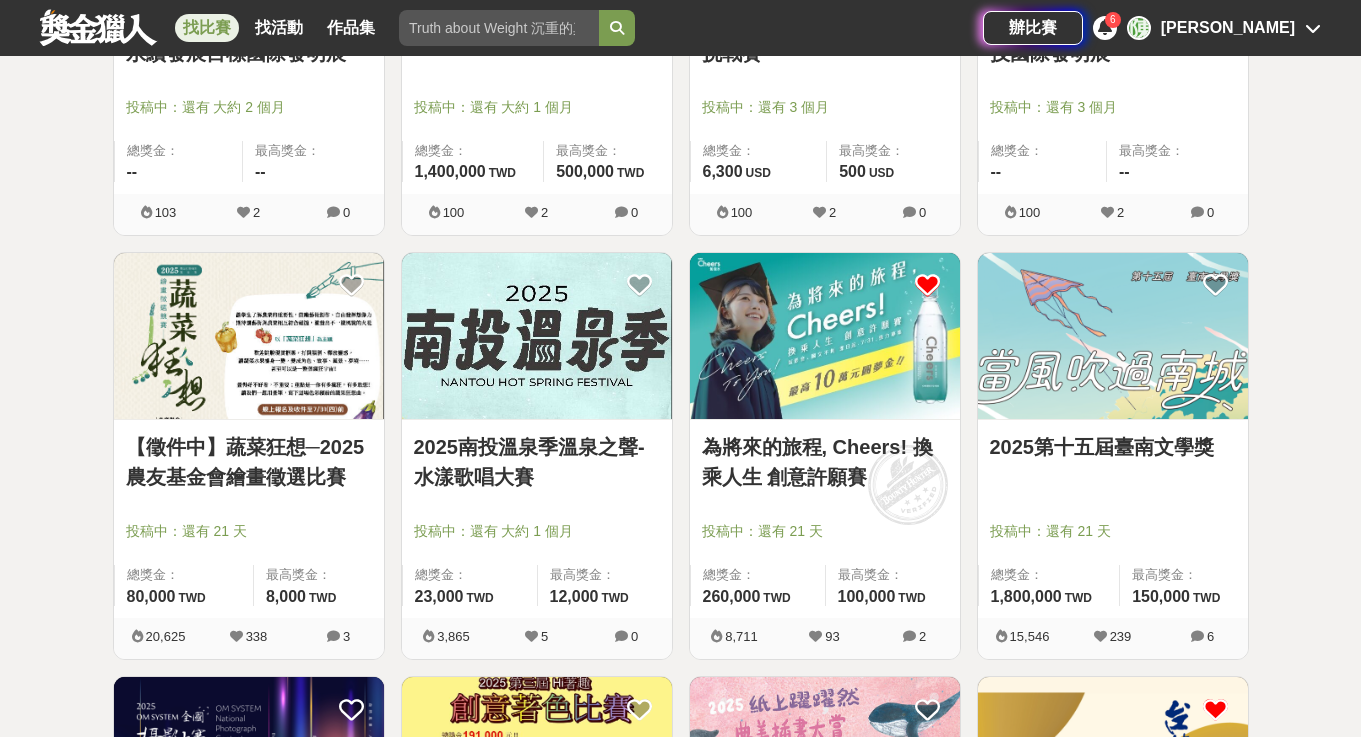 click at bounding box center (927, 285) 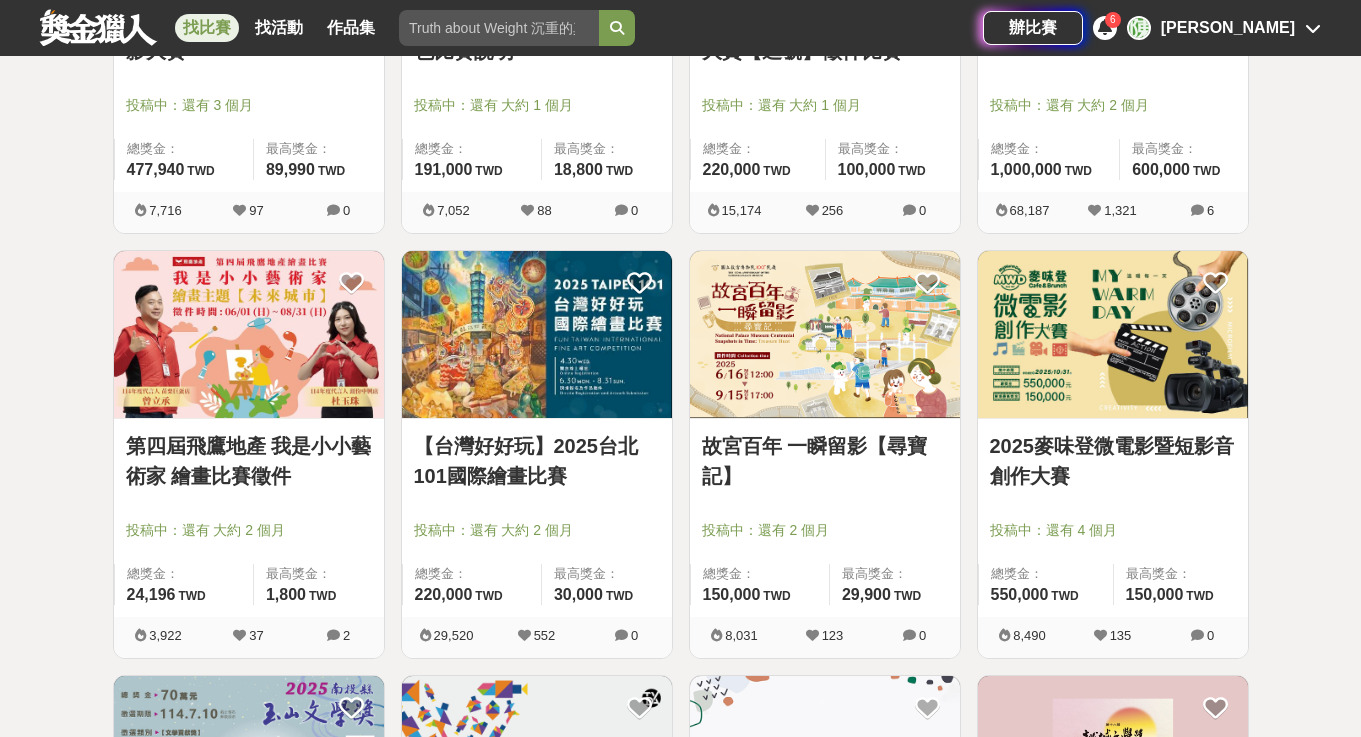 scroll, scrollTop: 1533, scrollLeft: 0, axis: vertical 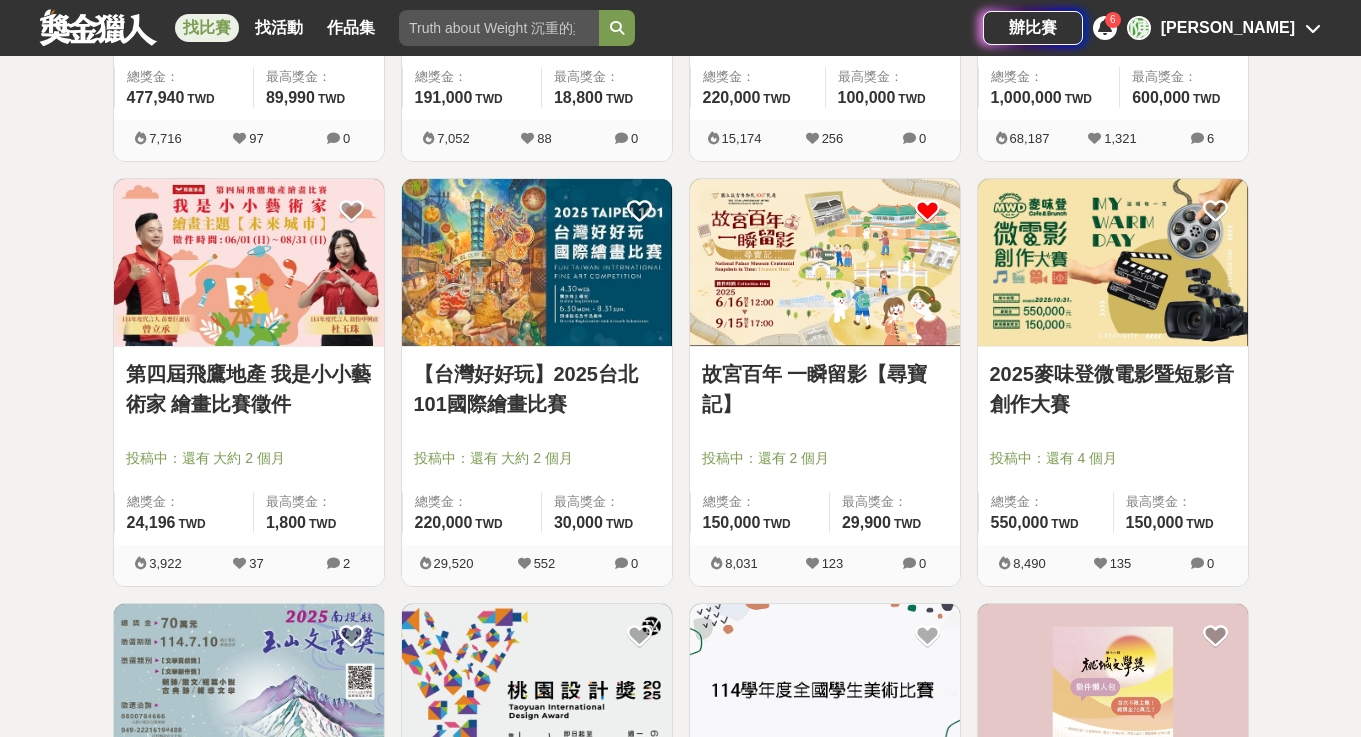 click at bounding box center (927, 211) 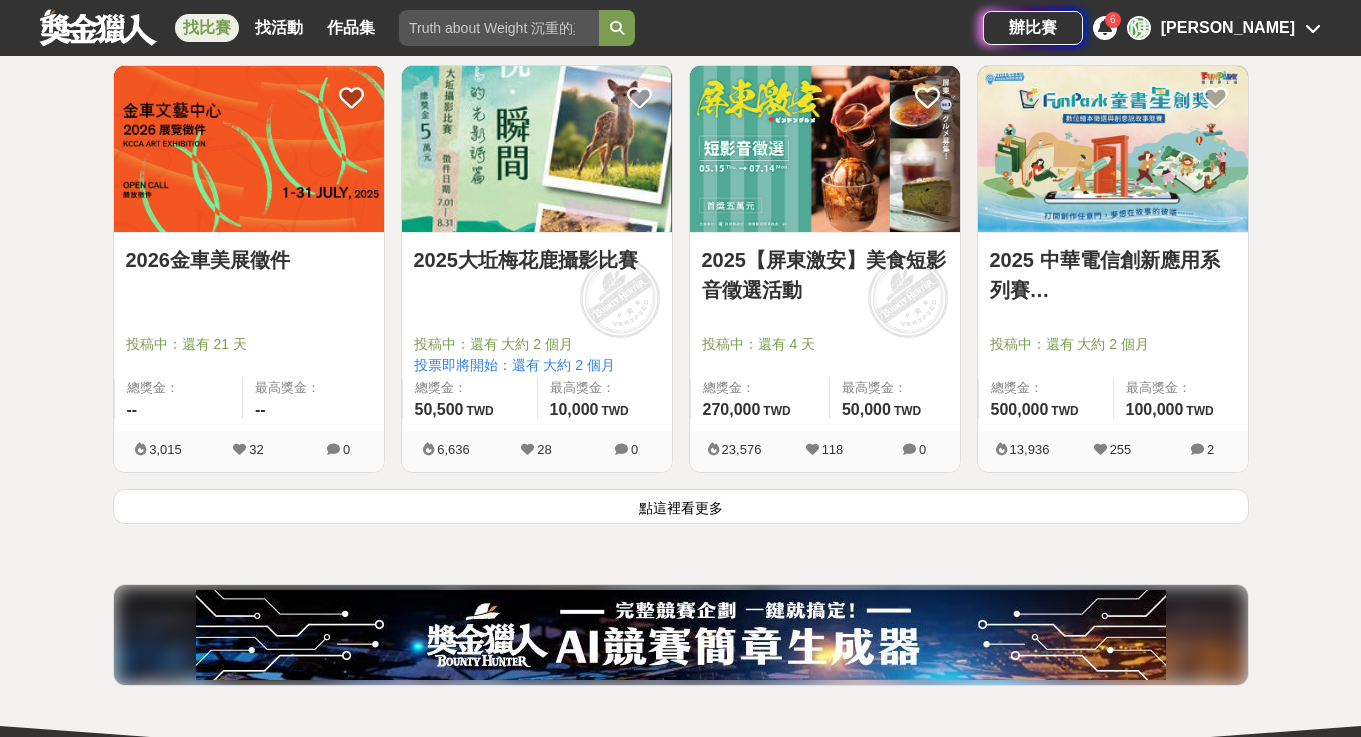 scroll, scrollTop: 2939, scrollLeft: 0, axis: vertical 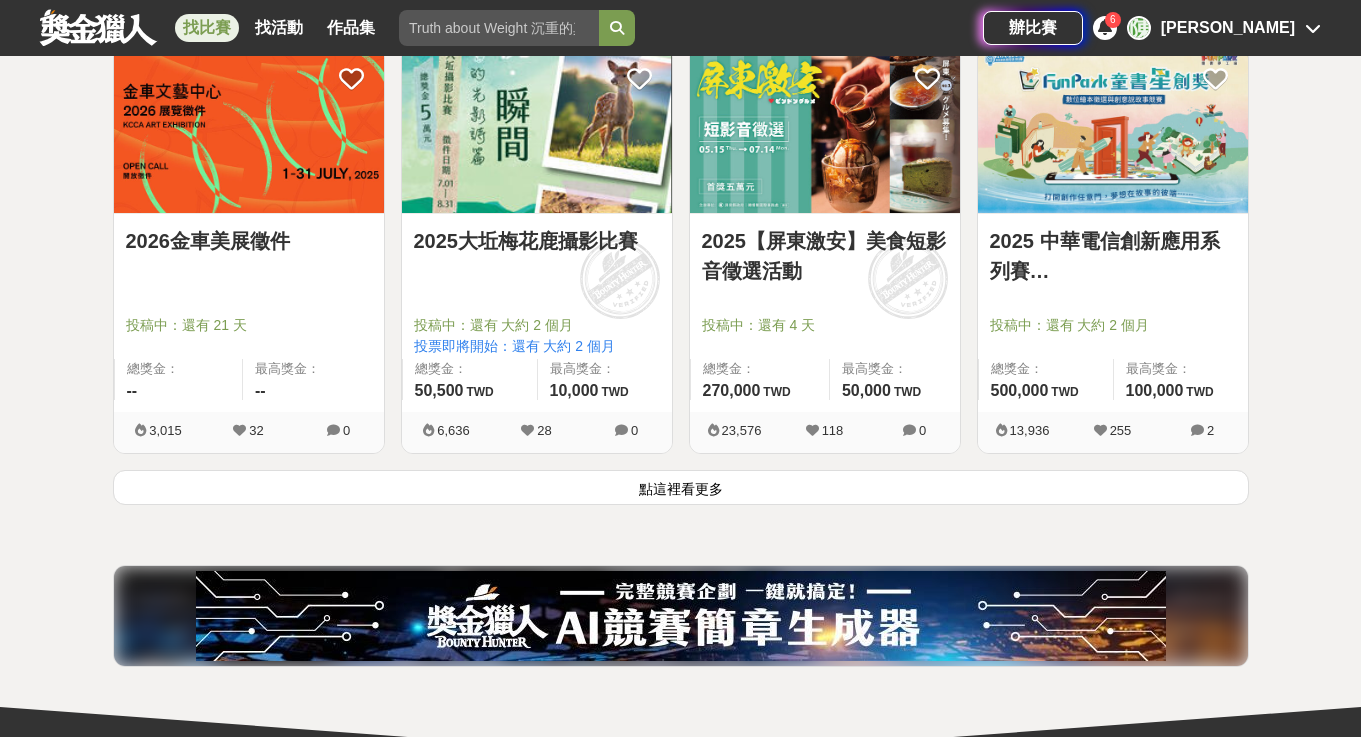 click on "點這裡看更多" at bounding box center (681, 487) 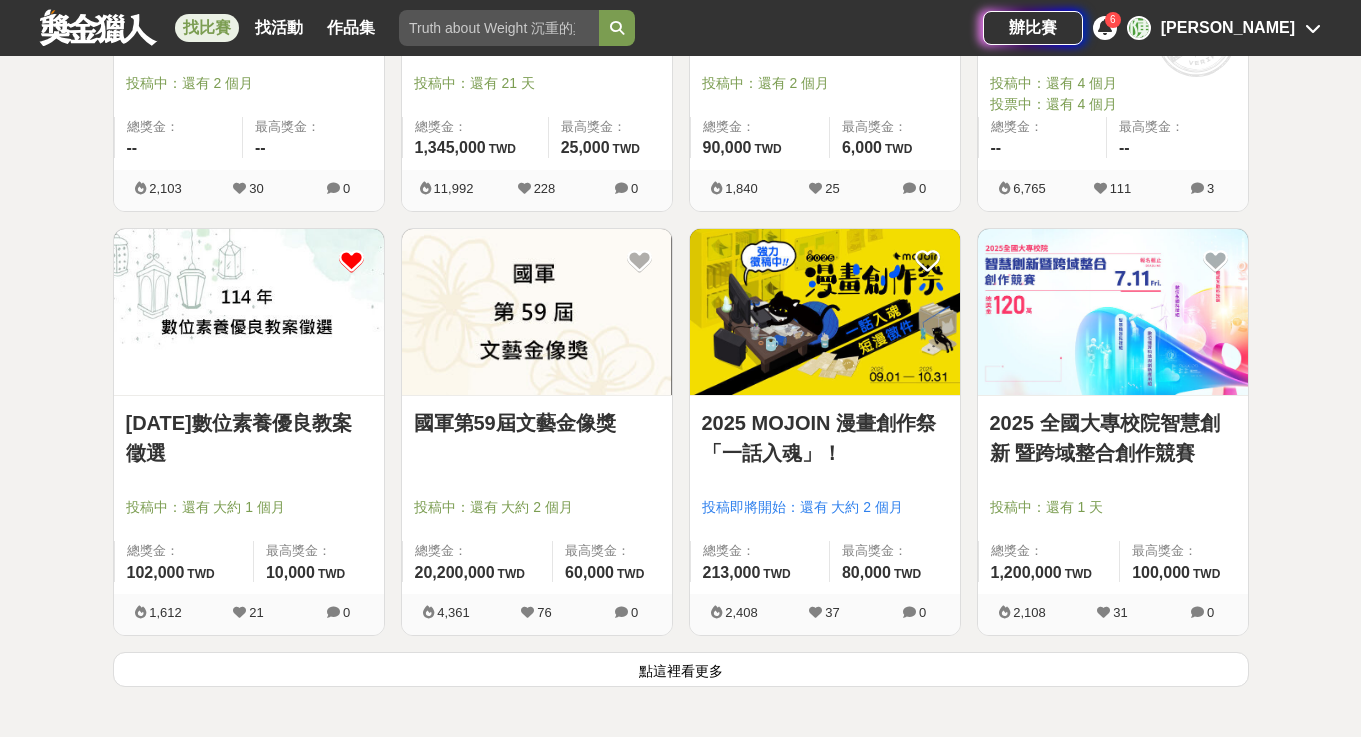 scroll, scrollTop: 5555, scrollLeft: 0, axis: vertical 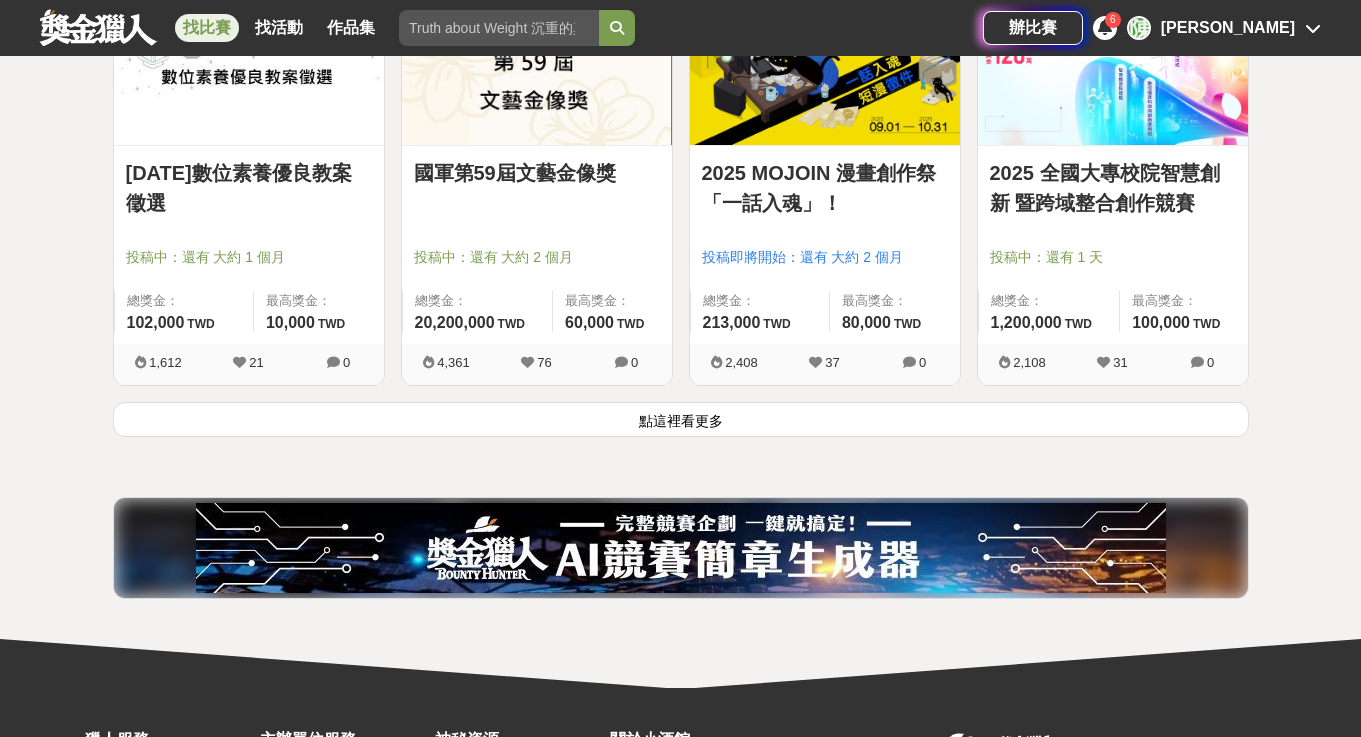 click at bounding box center (499, 28) 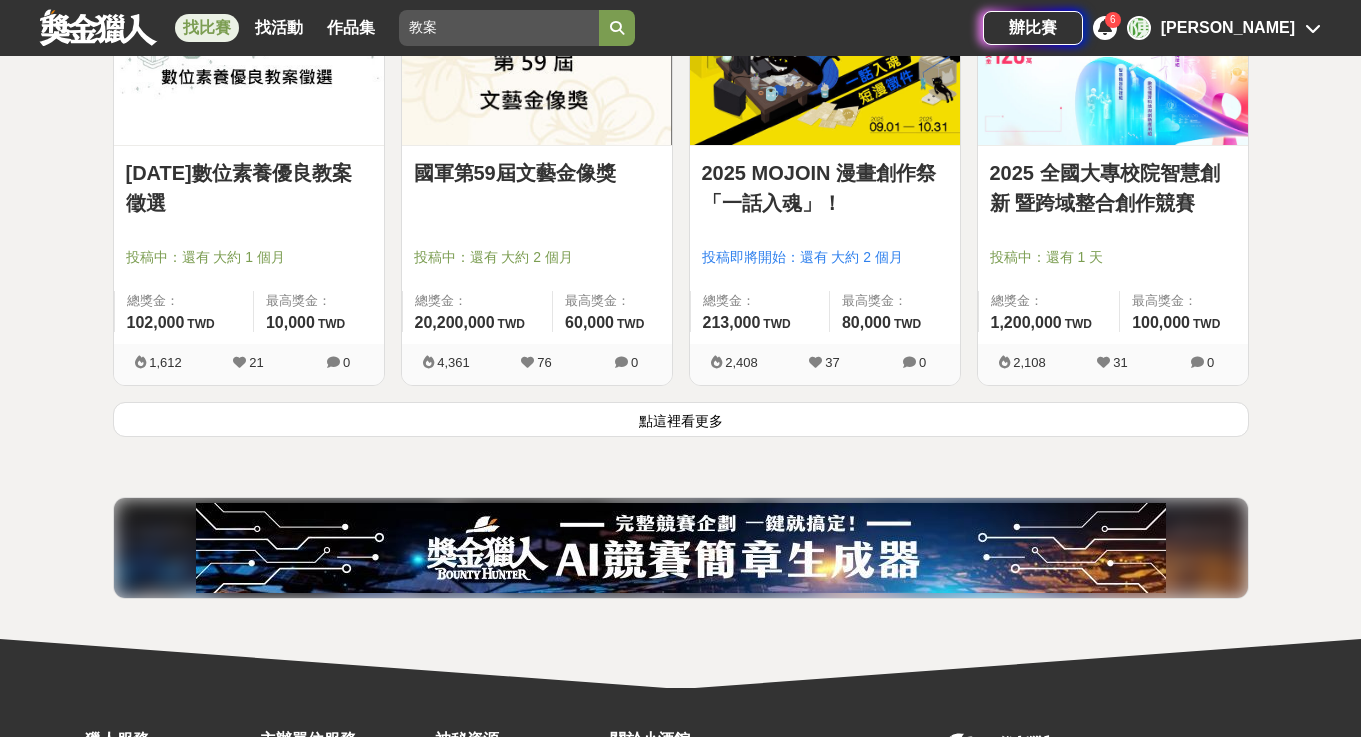 type on "教案" 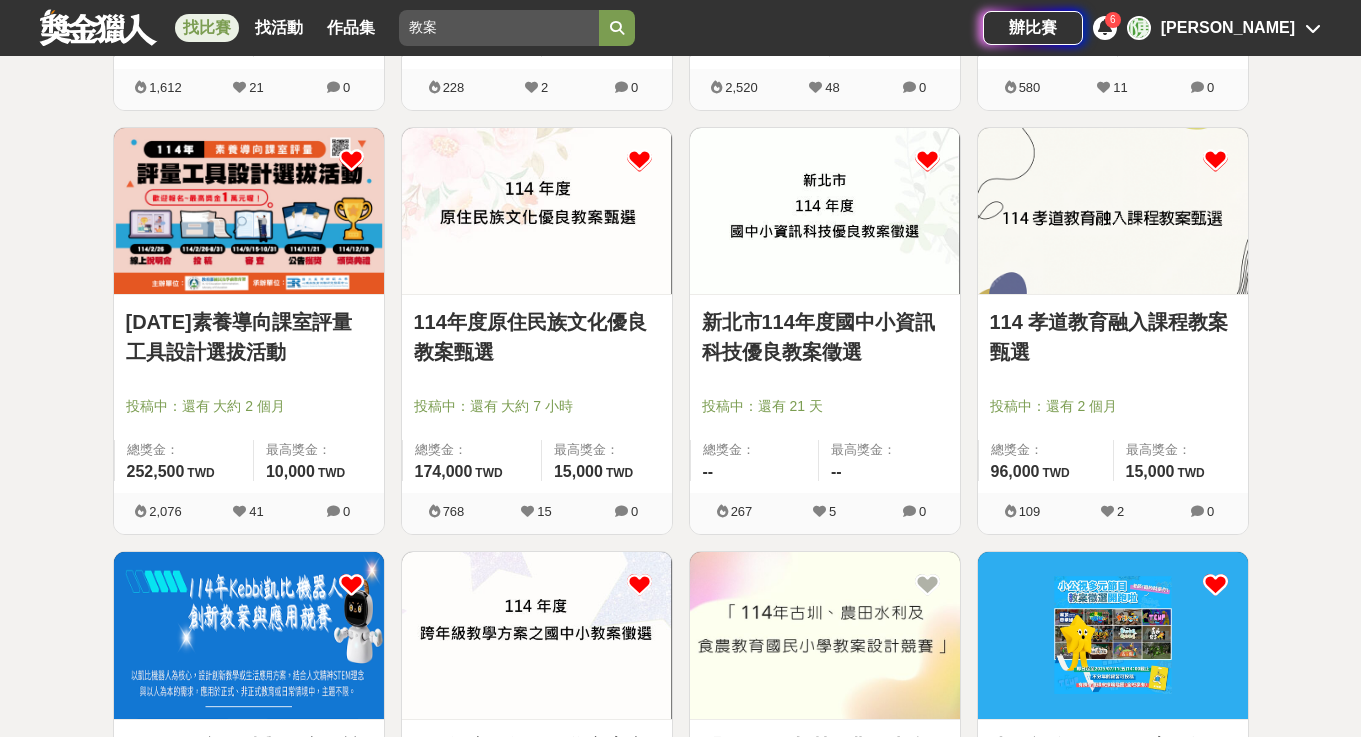 scroll, scrollTop: 732, scrollLeft: 0, axis: vertical 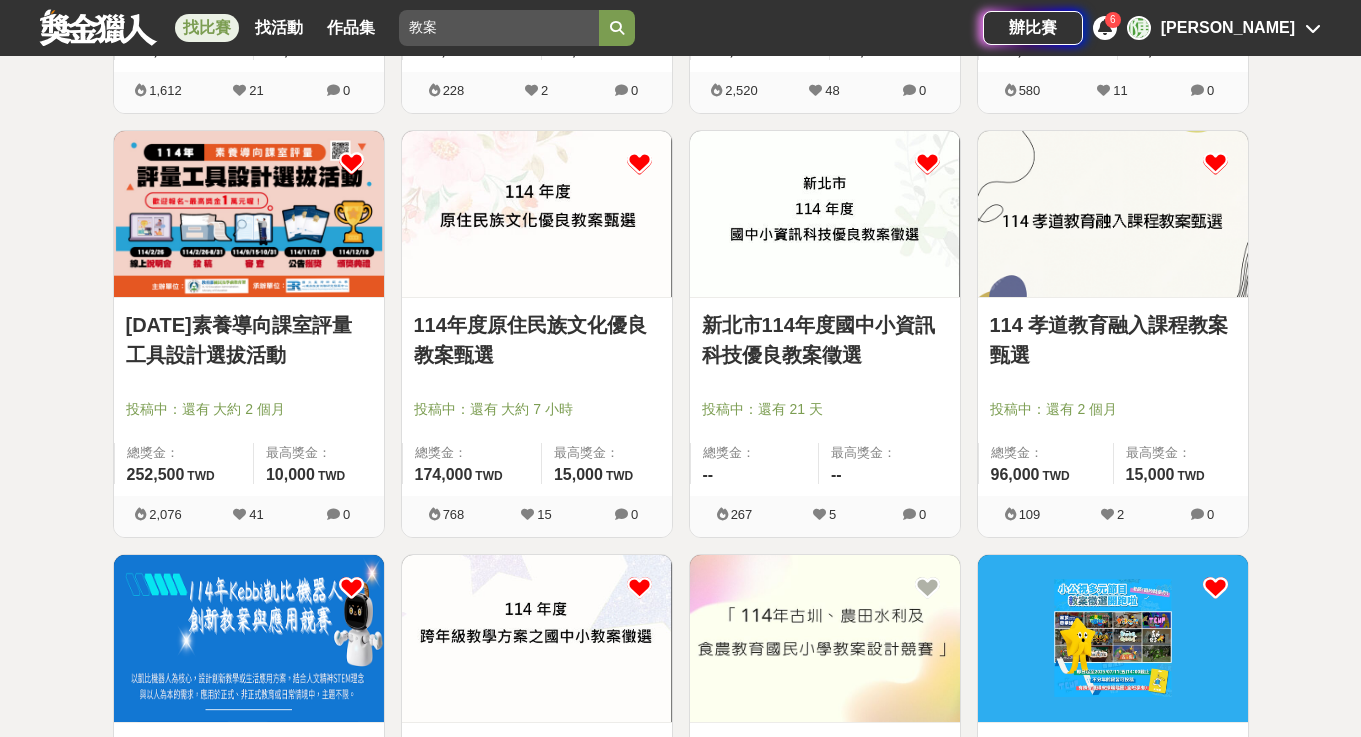 click at bounding box center [1215, 163] 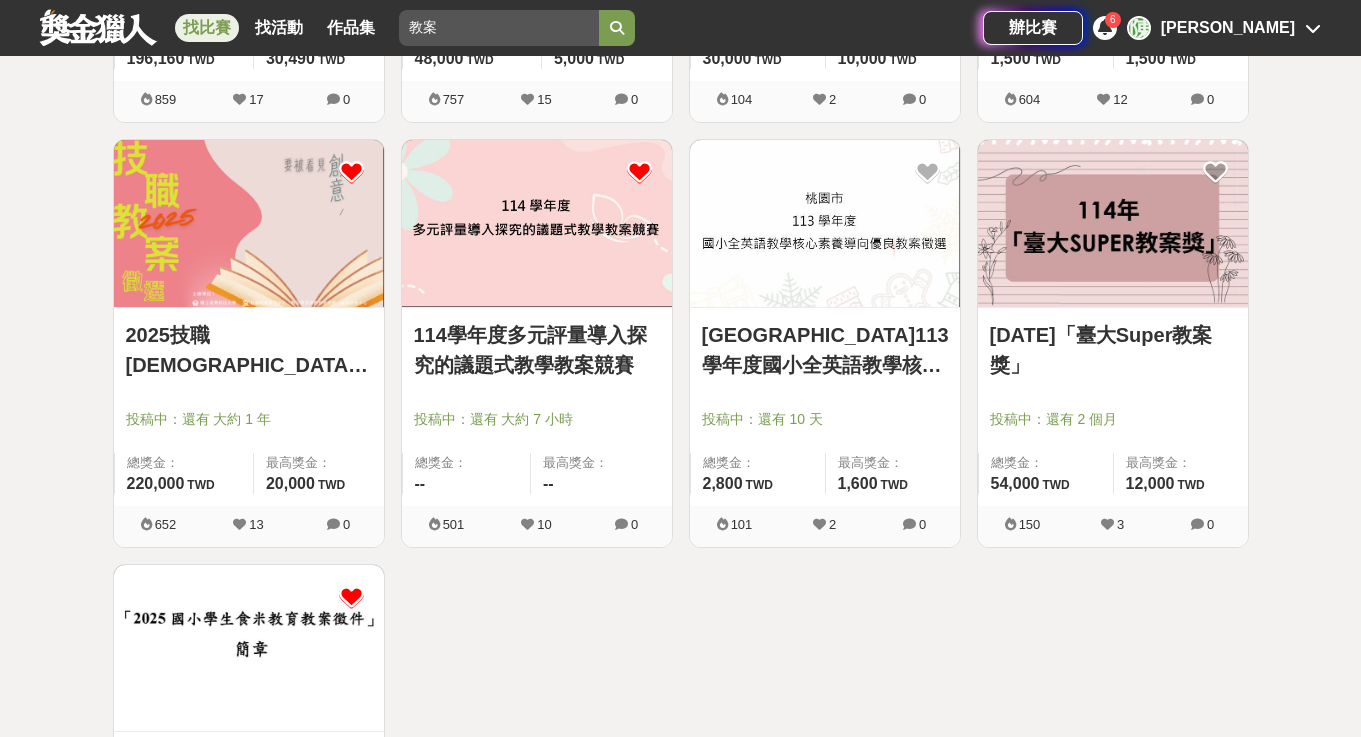 scroll, scrollTop: 1599, scrollLeft: 0, axis: vertical 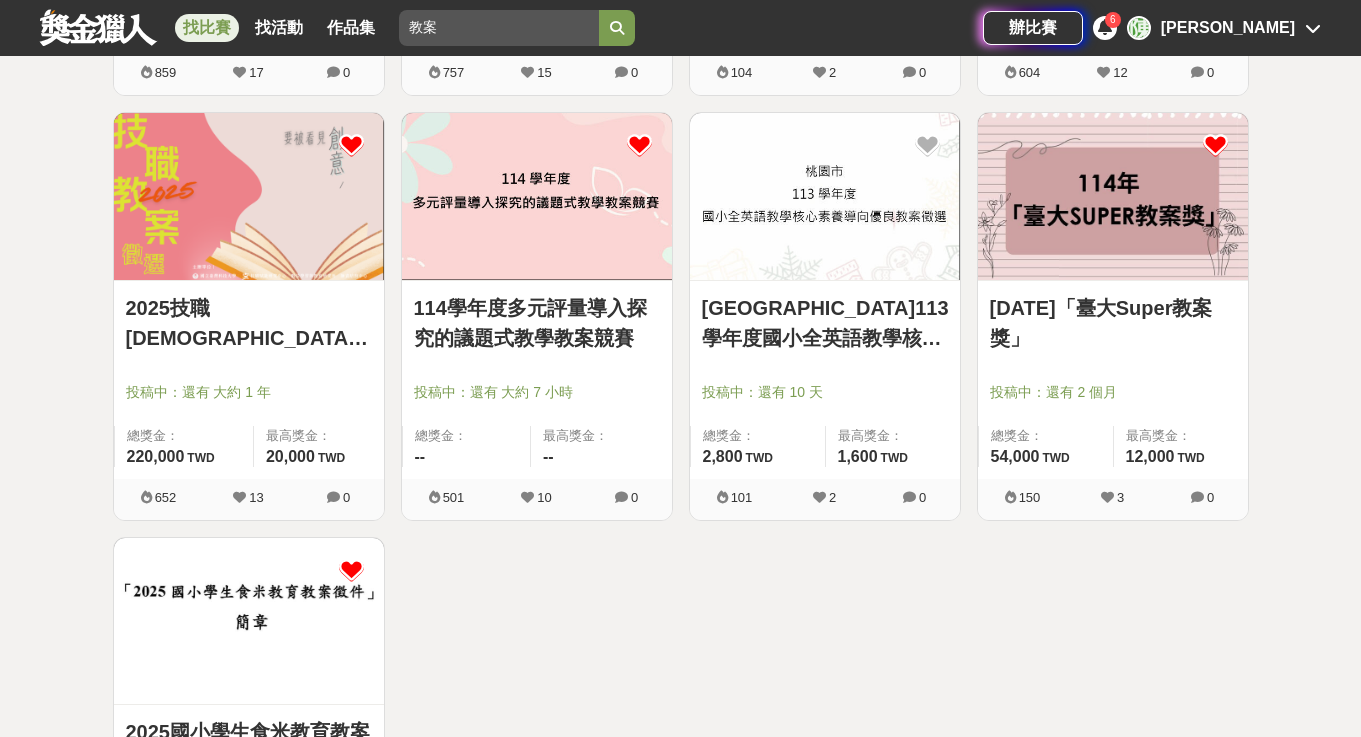 click at bounding box center (1215, 145) 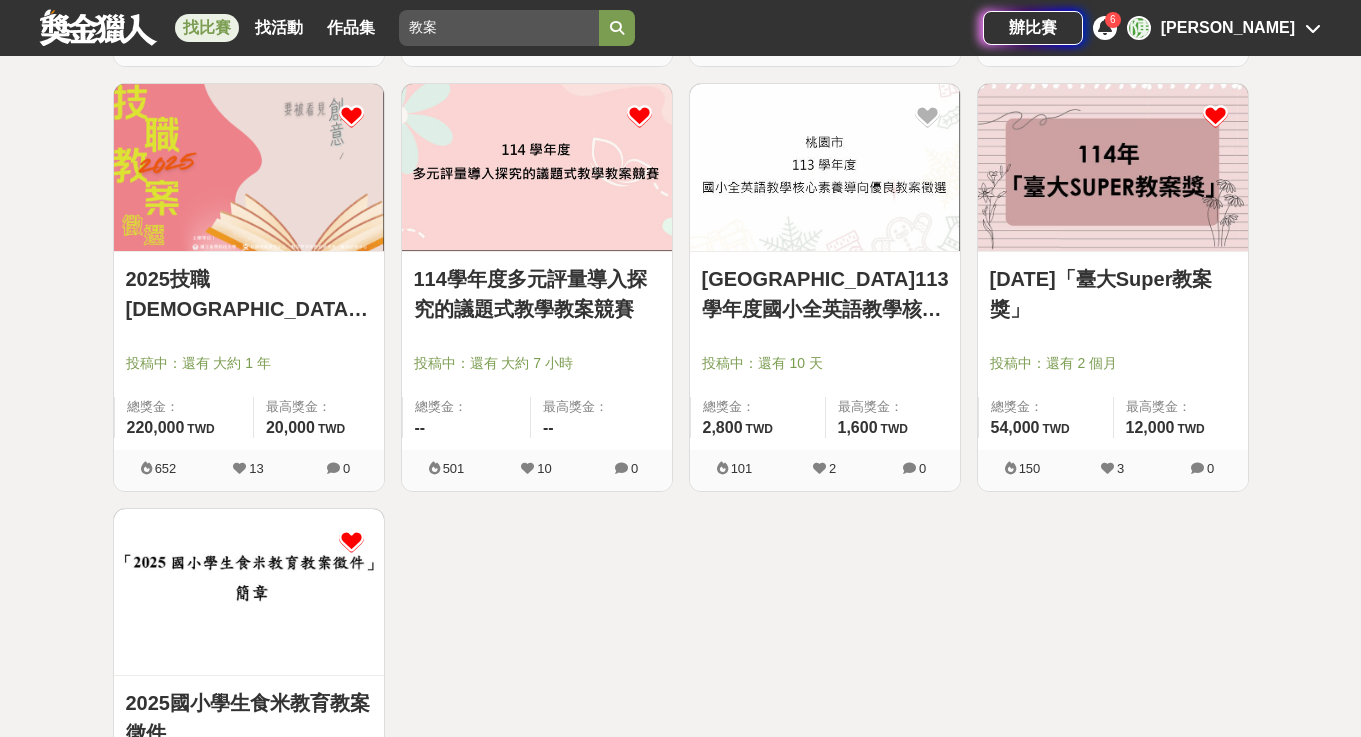 scroll, scrollTop: 1625, scrollLeft: 0, axis: vertical 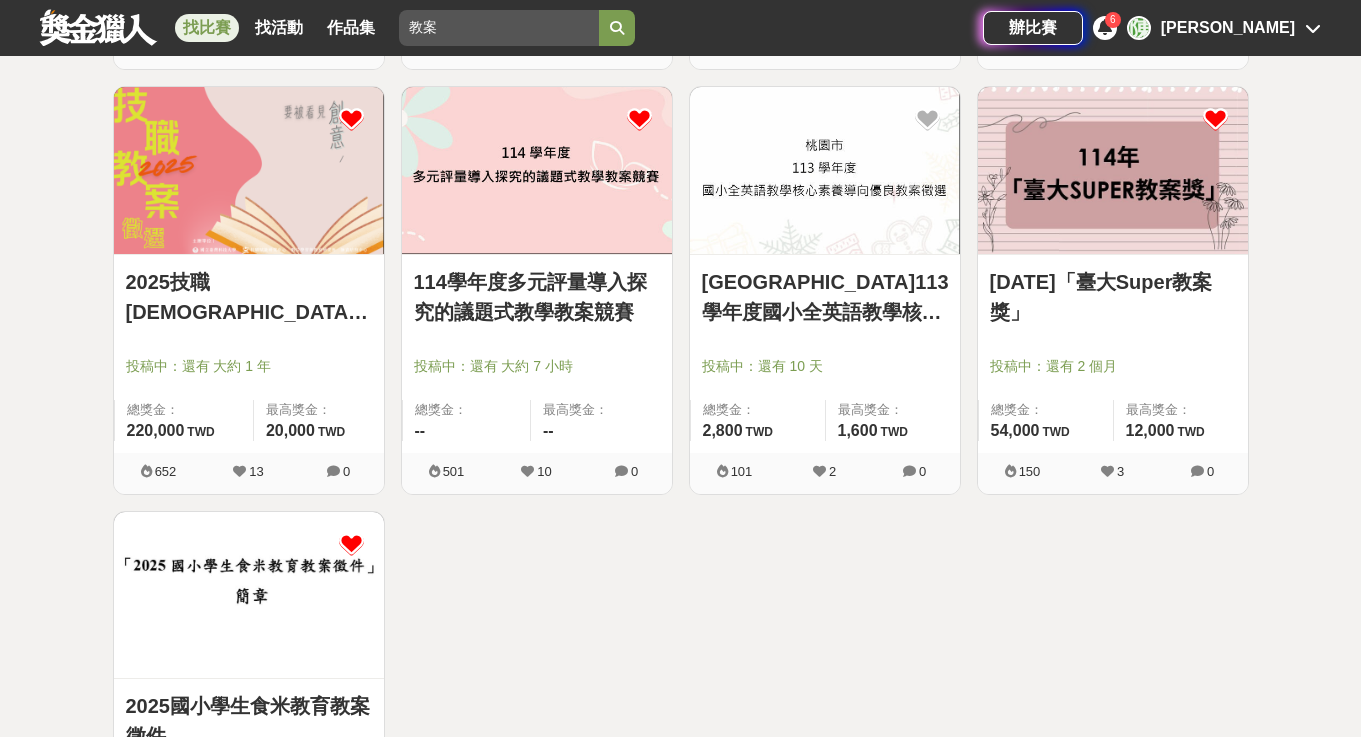 click on "2025技職[DEMOGRAPHIC_DATA]徵選" at bounding box center (249, 297) 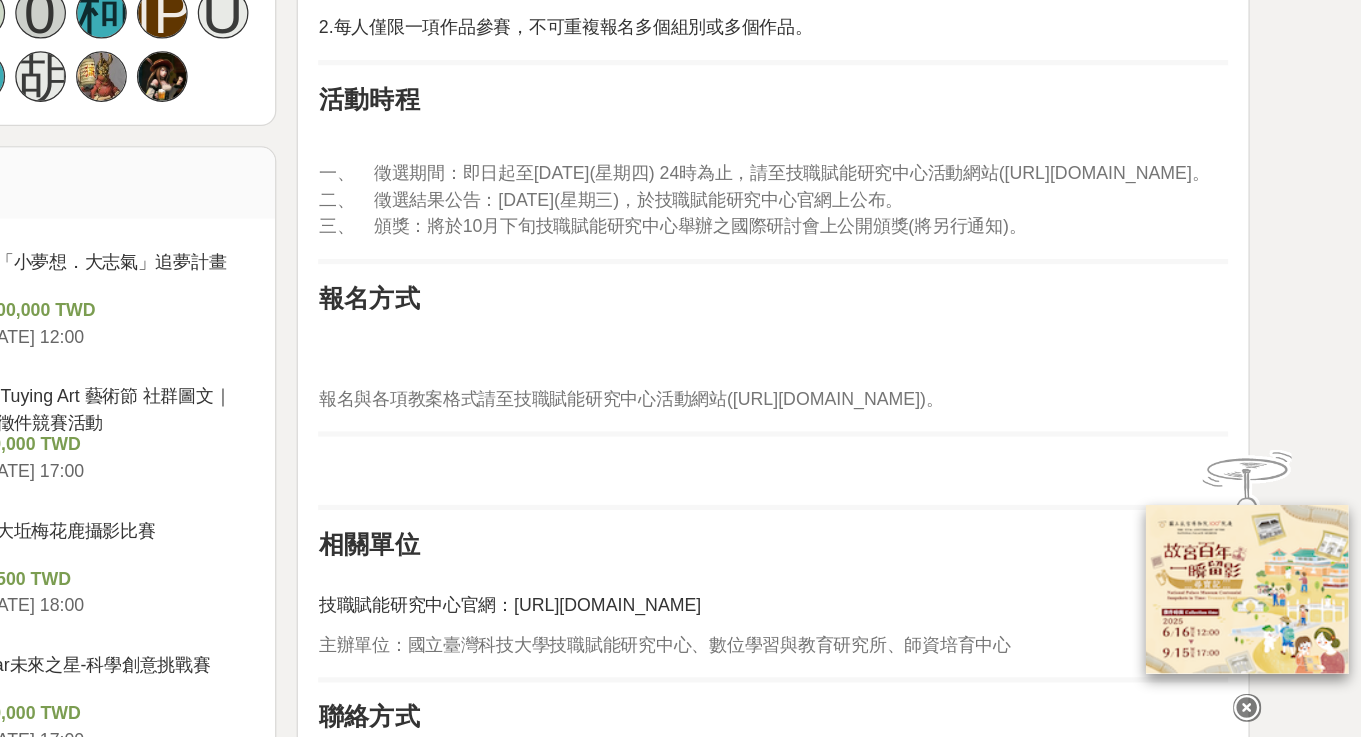 scroll, scrollTop: 1357, scrollLeft: 0, axis: vertical 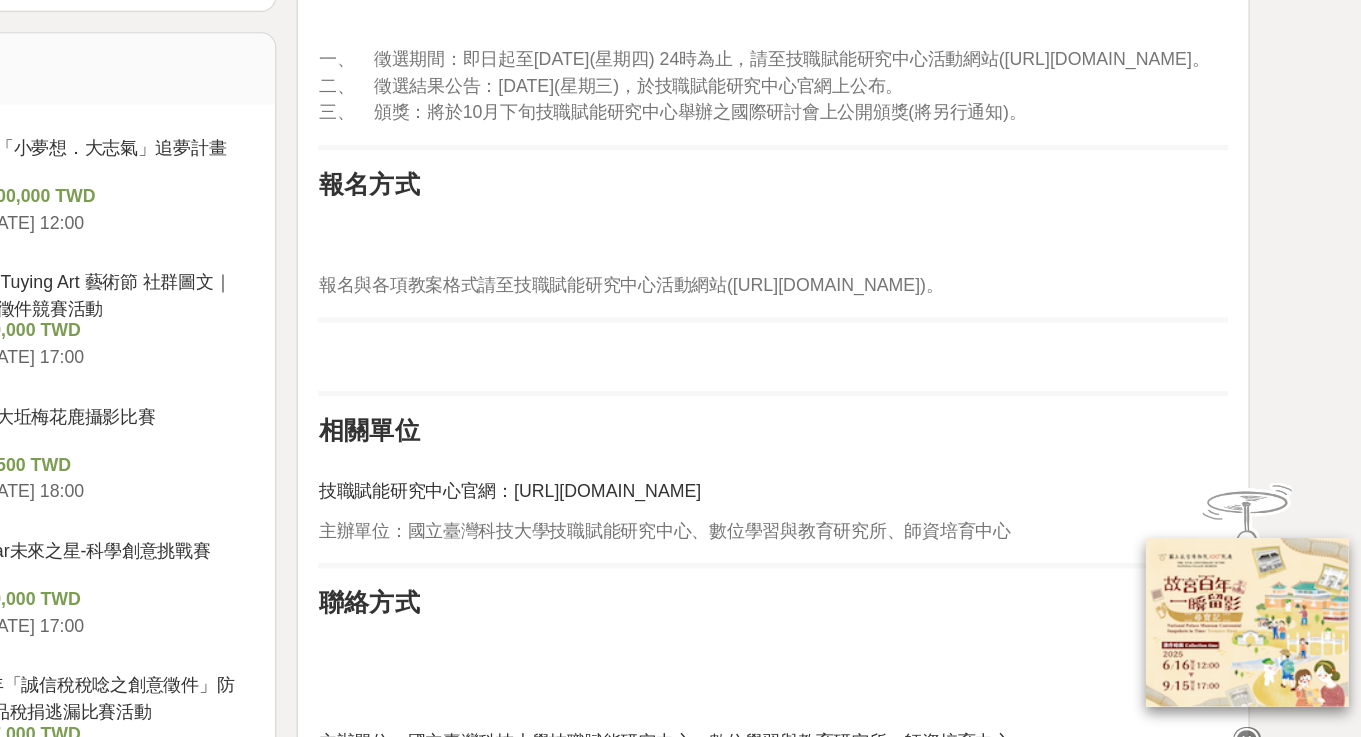 drag, startPoint x: 580, startPoint y: 246, endPoint x: 815, endPoint y: 246, distance: 235 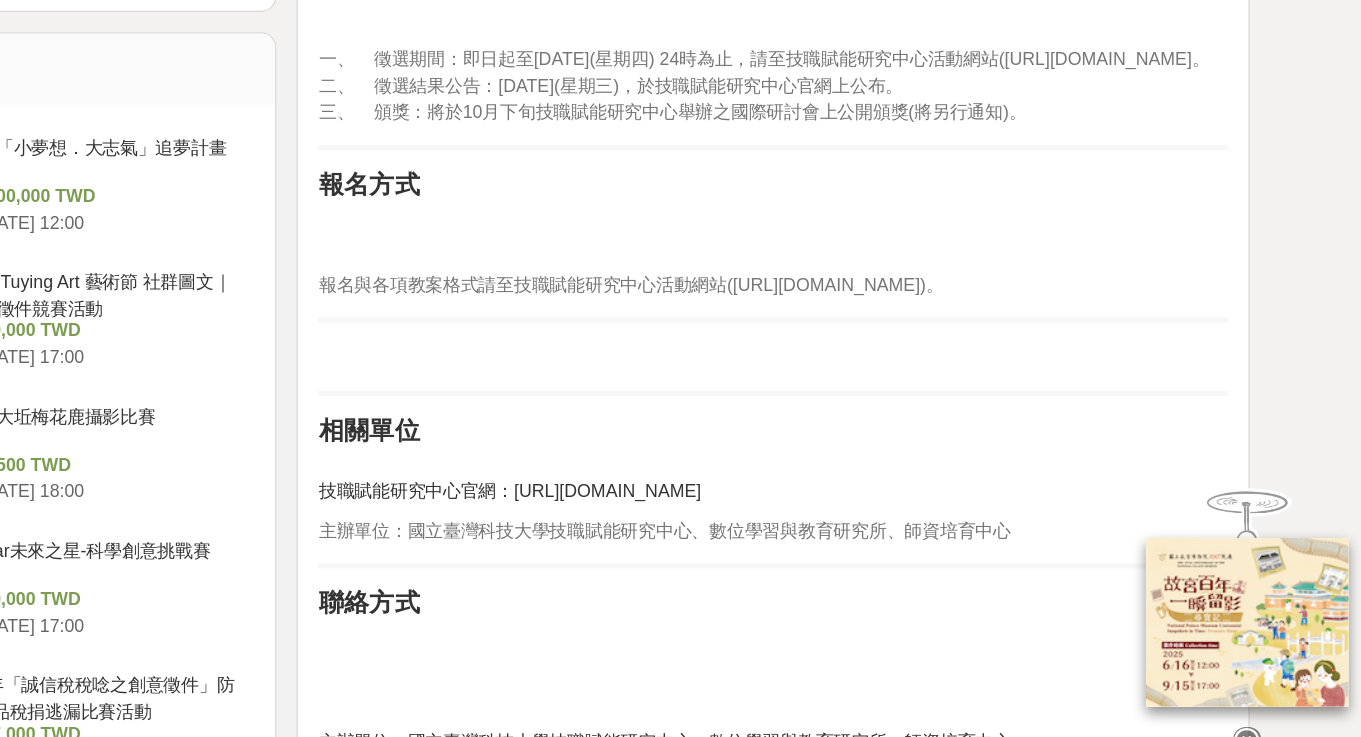 copy on "[URL][DOMAIN_NAME]" 